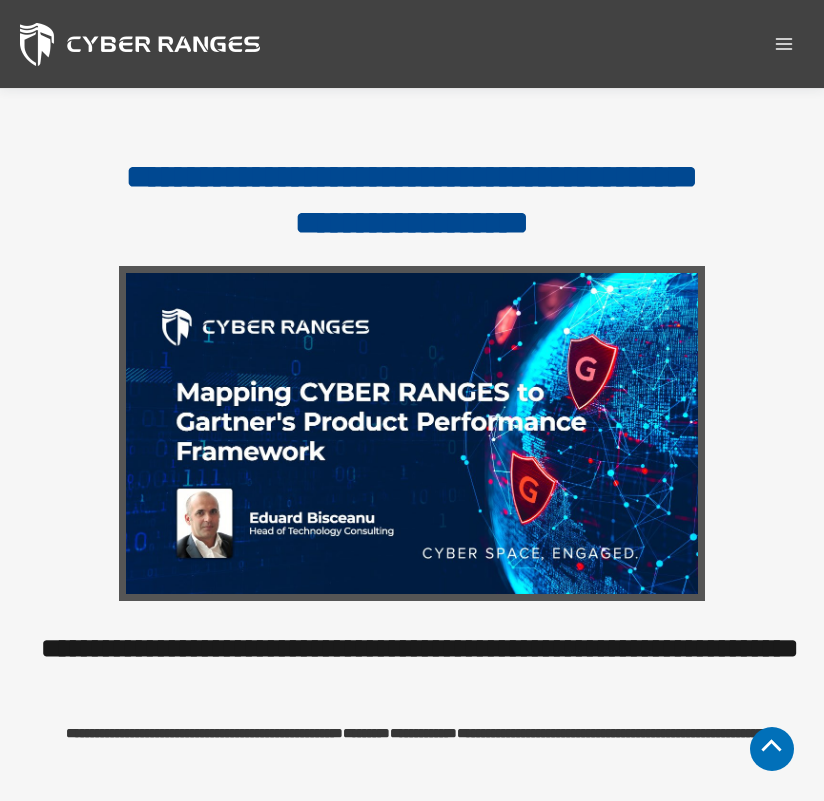 scroll, scrollTop: 1200, scrollLeft: 0, axis: vertical 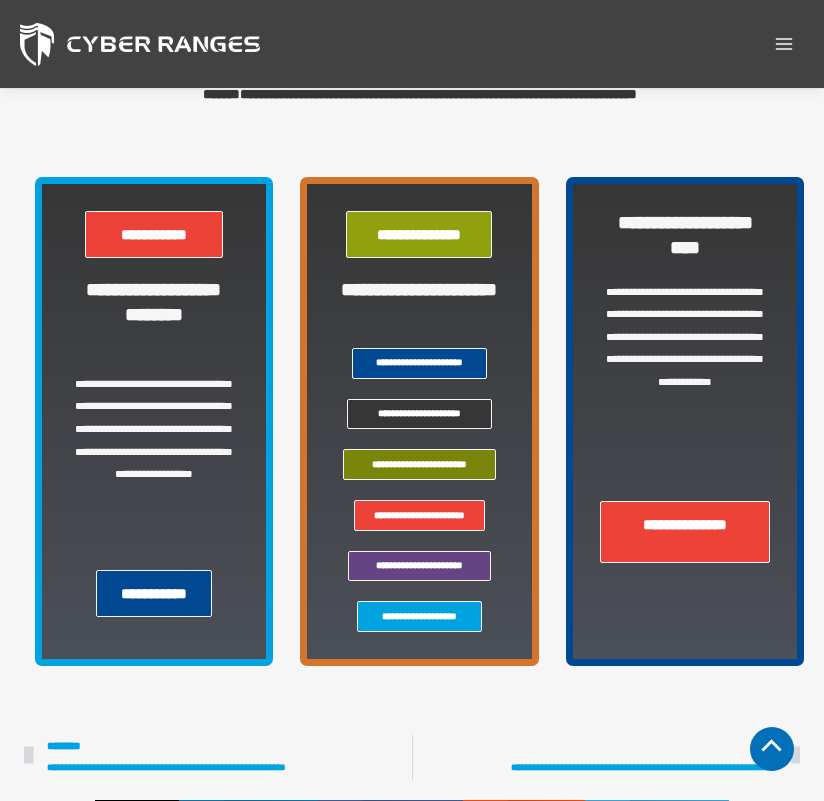 click on "**********" at bounding box center [419, 616] 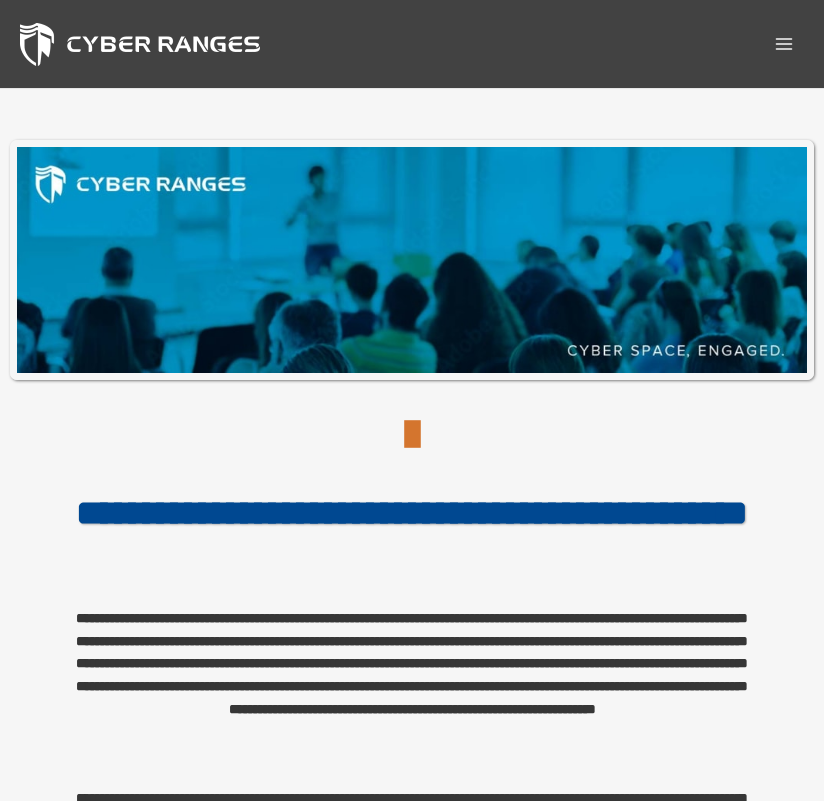 scroll, scrollTop: 0, scrollLeft: 0, axis: both 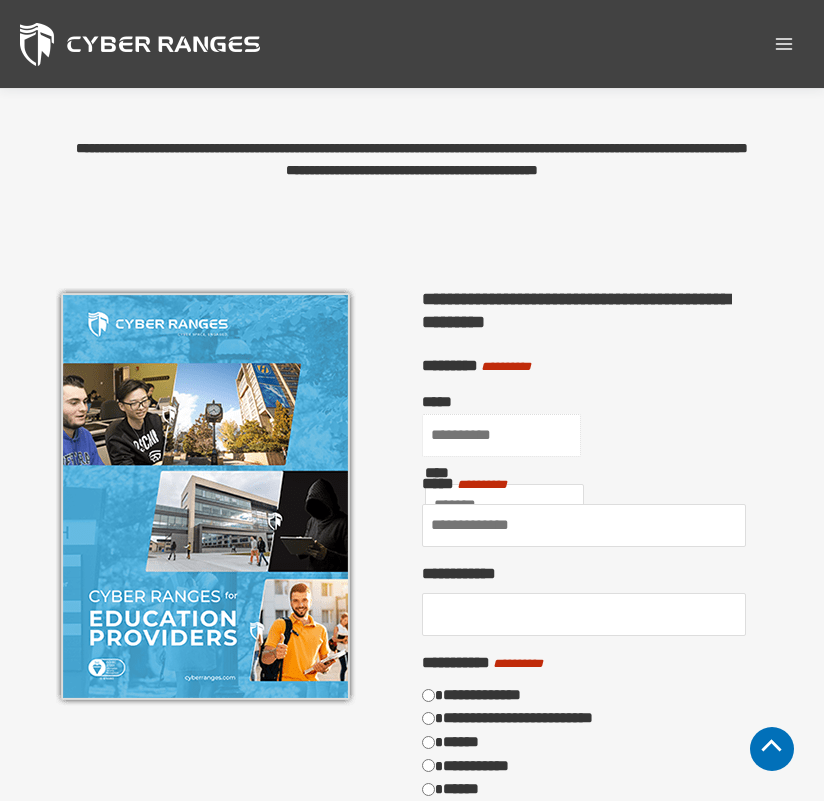 click on "*****" at bounding box center (501, 435) 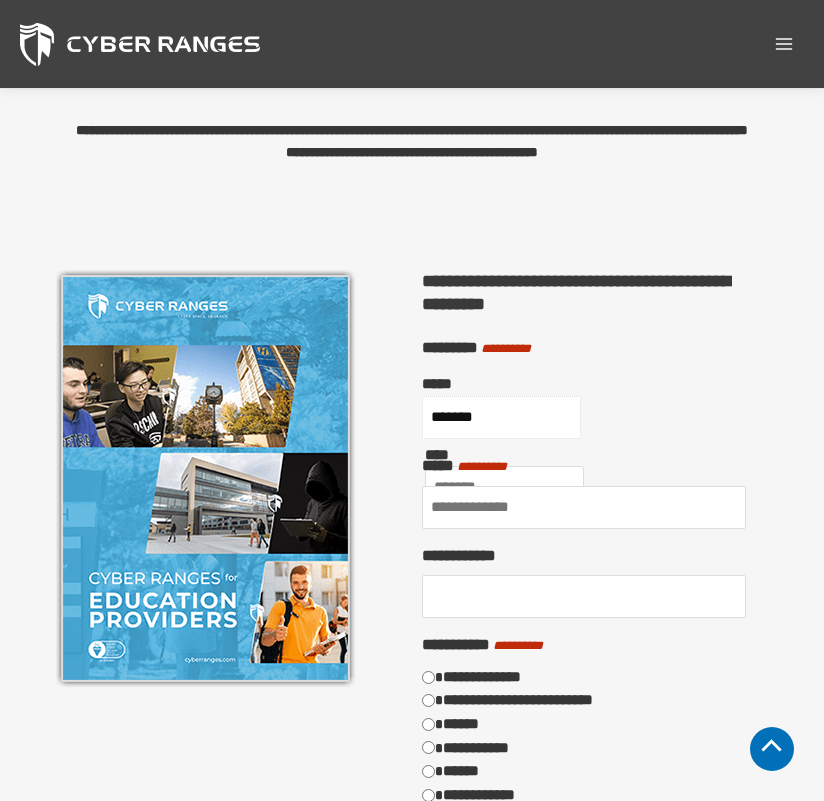 type on "*******" 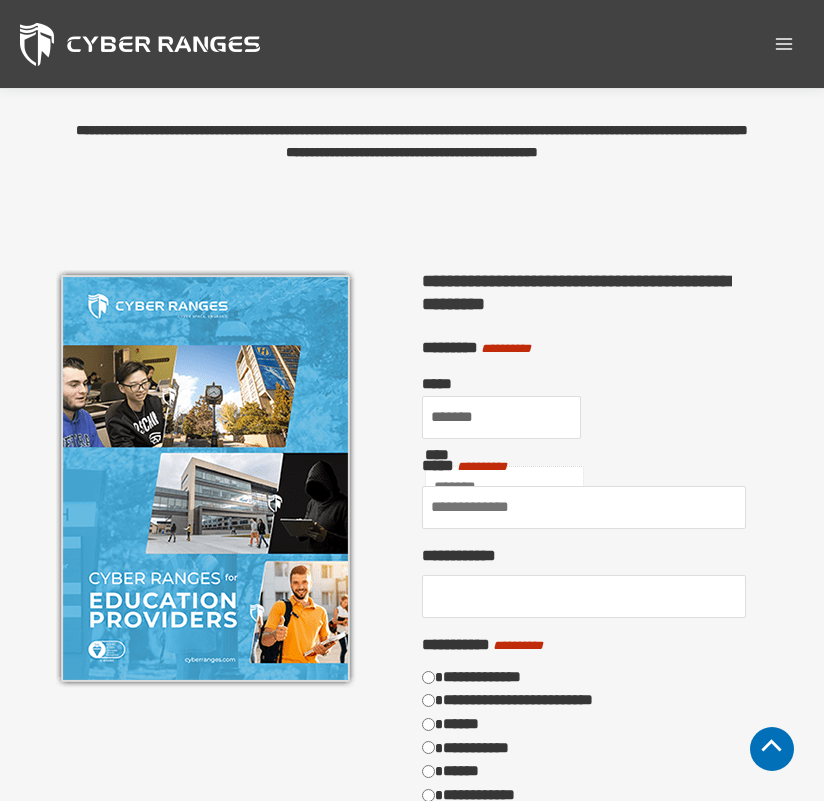 click on "****" at bounding box center (504, 487) 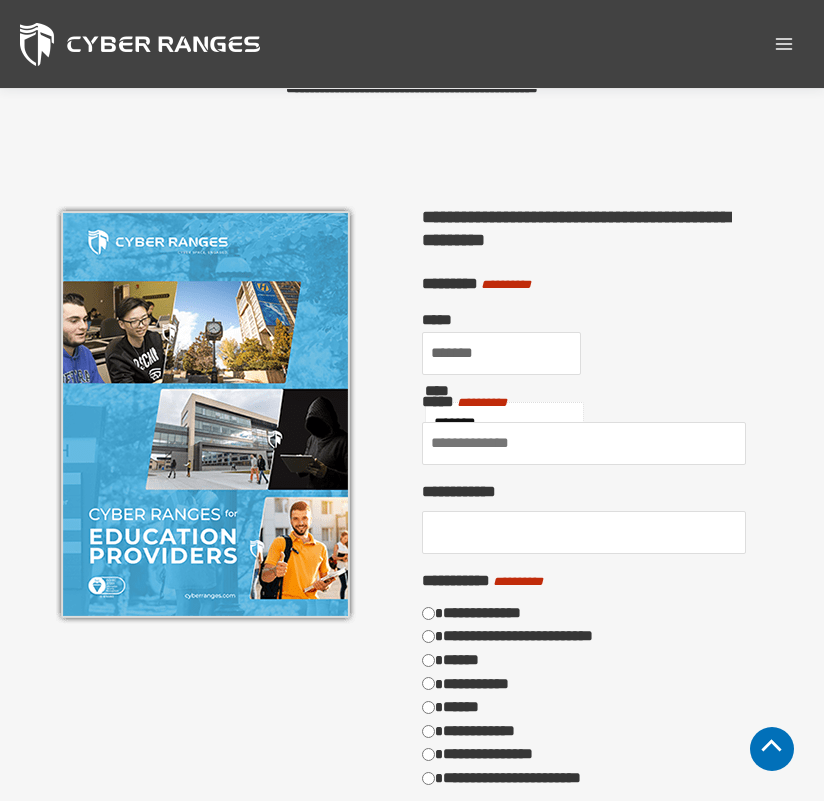 scroll, scrollTop: 1218, scrollLeft: 0, axis: vertical 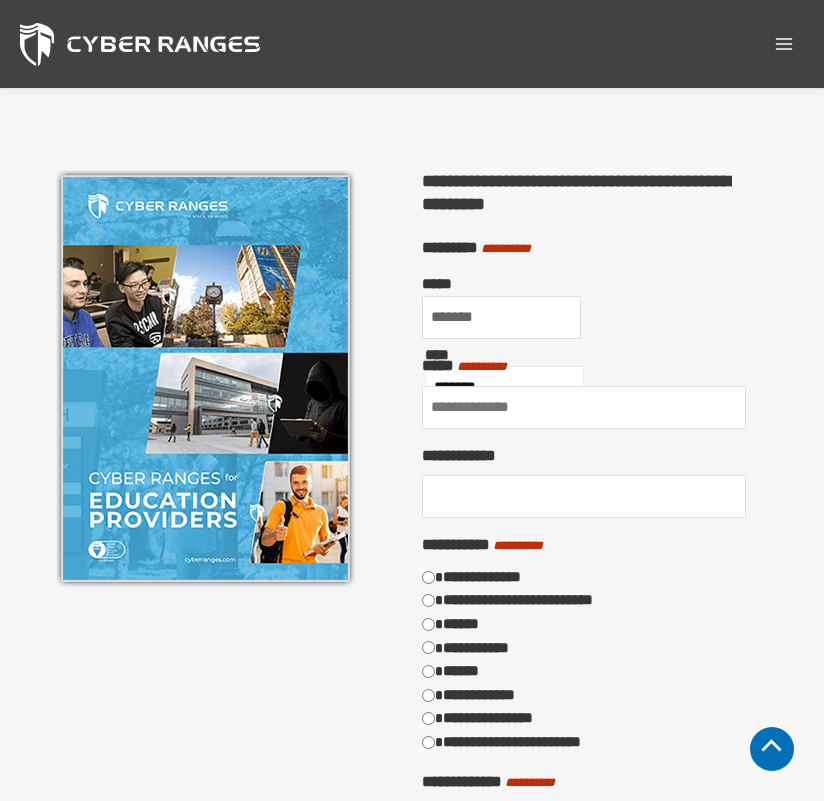 type on "*******" 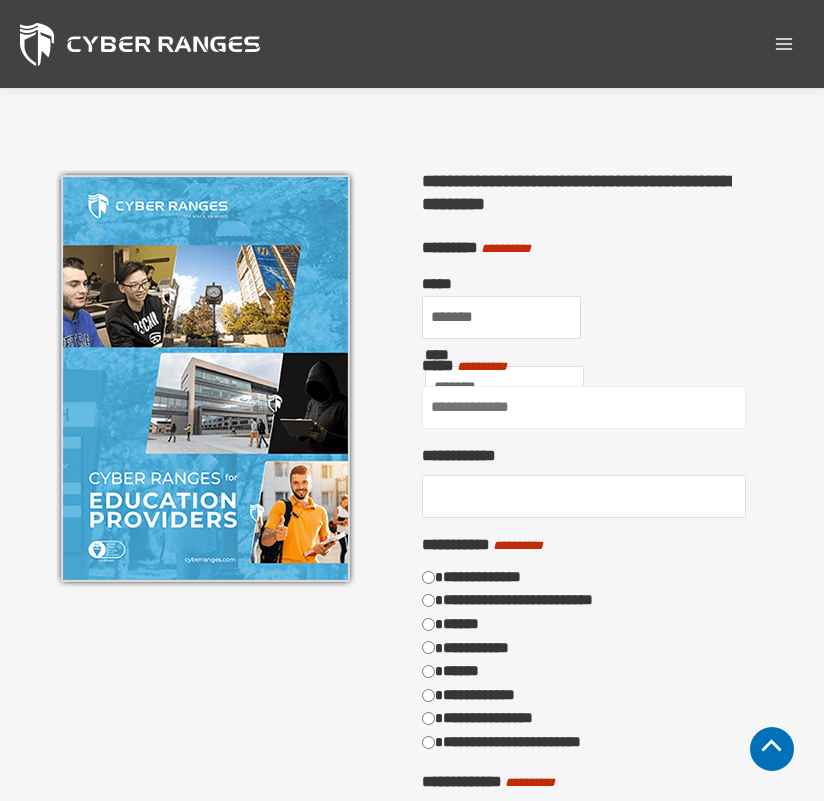 click on "**********" at bounding box center (584, 407) 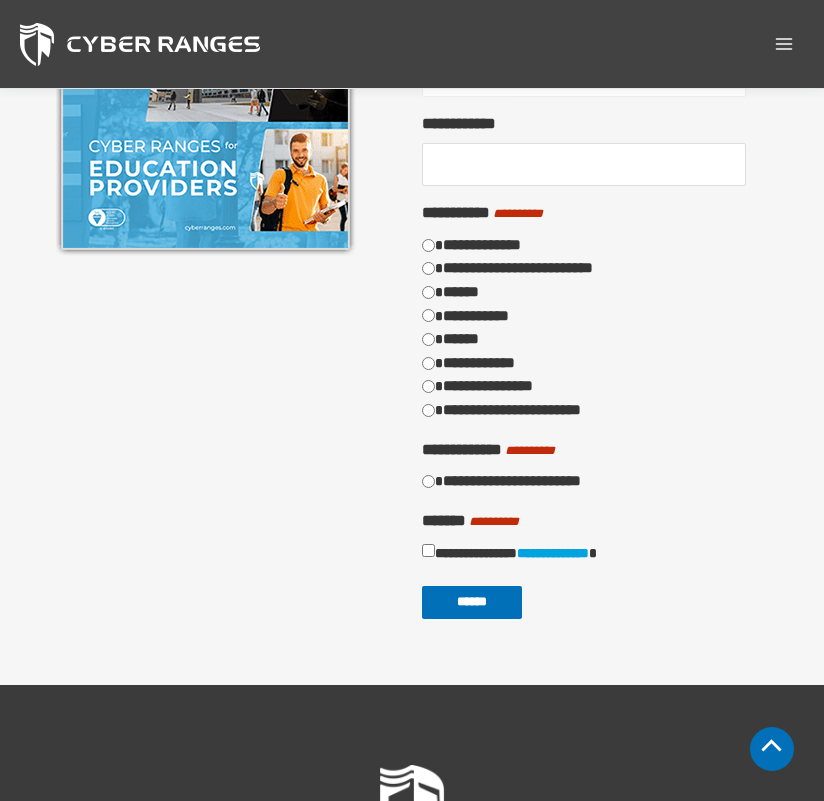 scroll, scrollTop: 1518, scrollLeft: 0, axis: vertical 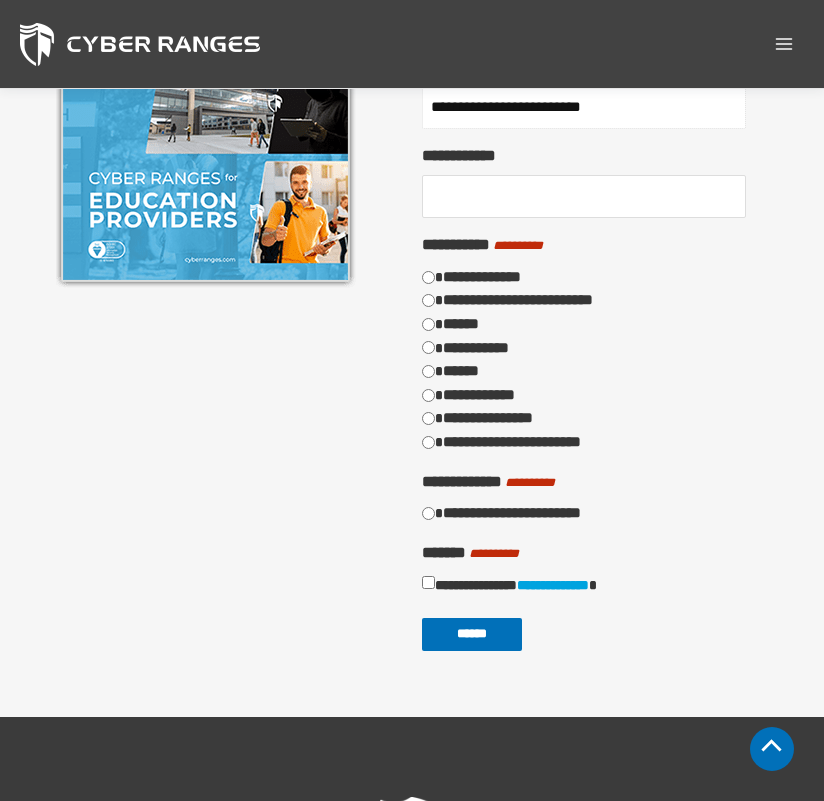 type on "**********" 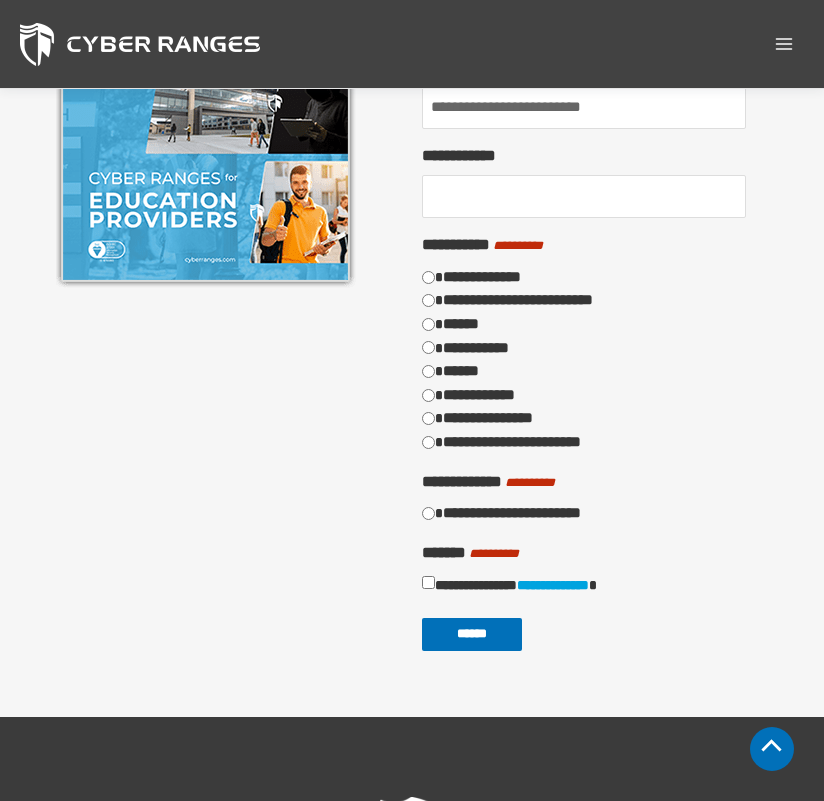scroll, scrollTop: 1418, scrollLeft: 0, axis: vertical 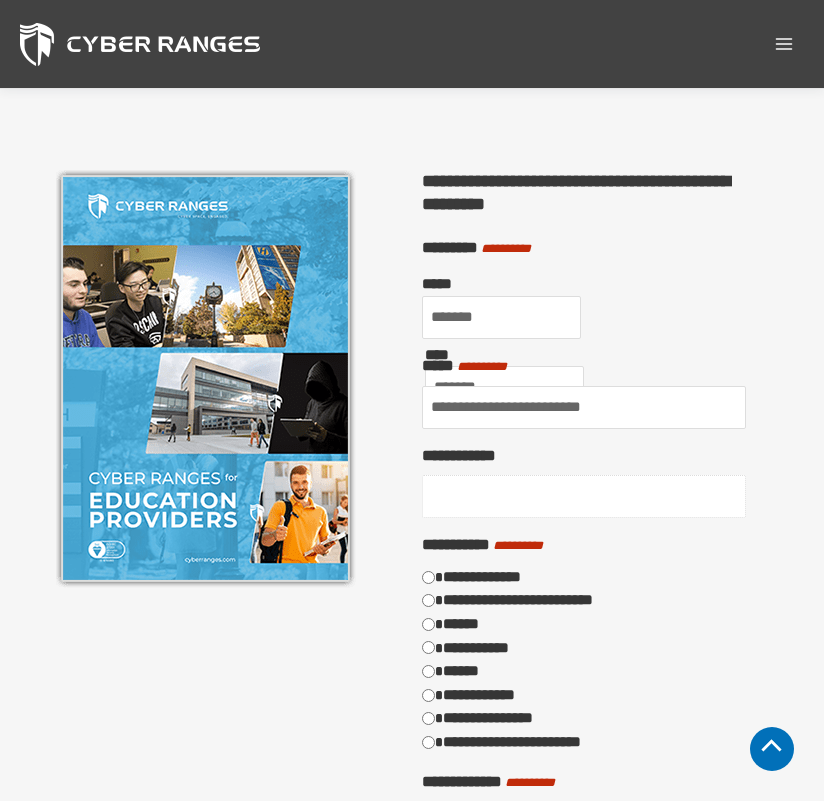 click on "**********" at bounding box center (584, 496) 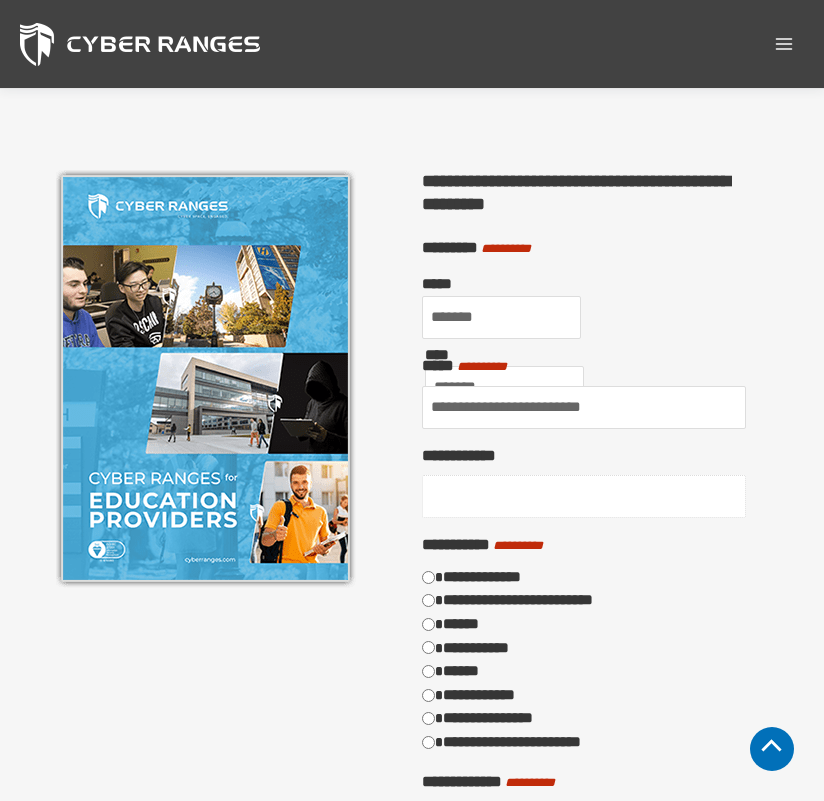 click on "**********" at bounding box center (584, 496) 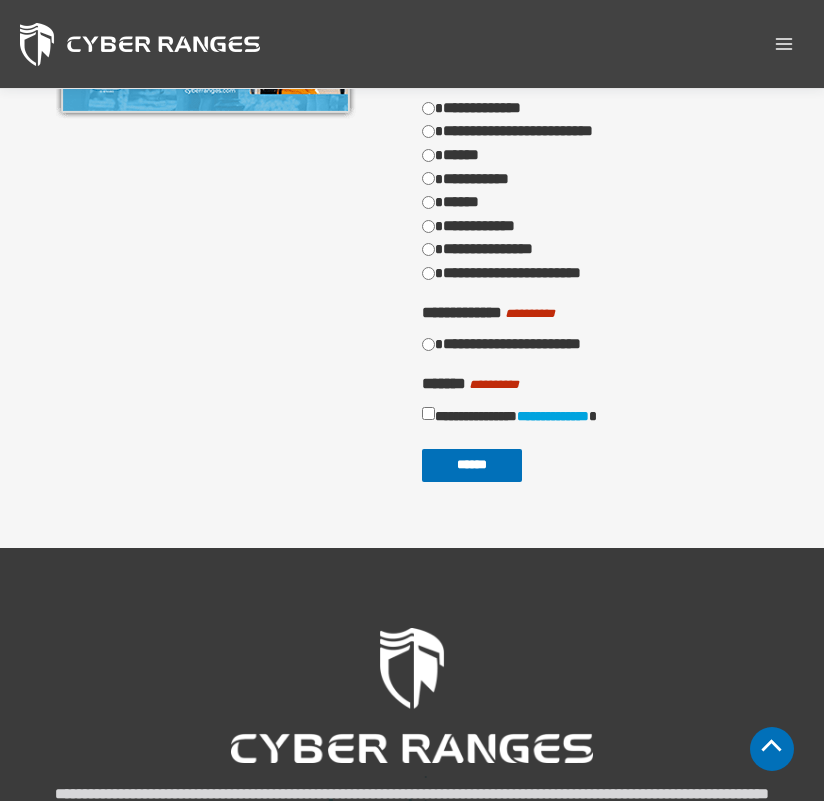 scroll, scrollTop: 1718, scrollLeft: 0, axis: vertical 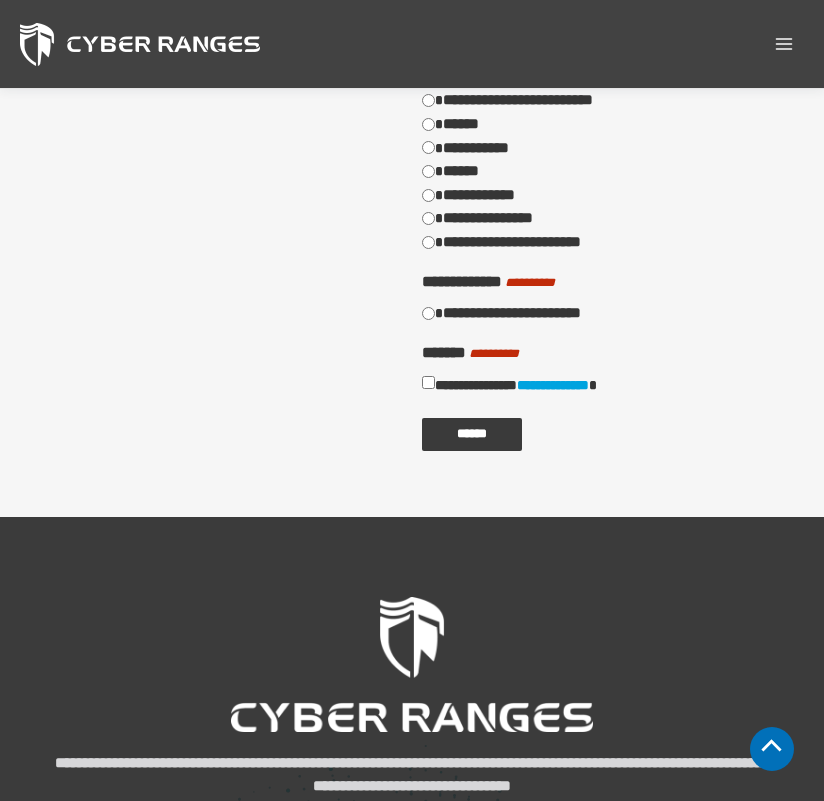 click on "******" at bounding box center (472, 434) 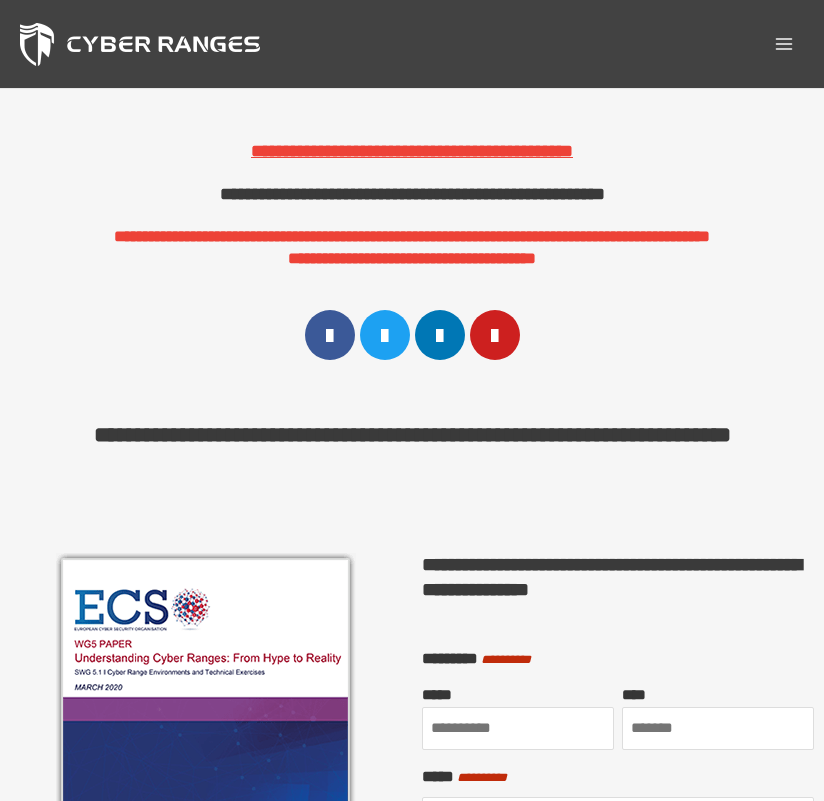 scroll, scrollTop: 0, scrollLeft: 0, axis: both 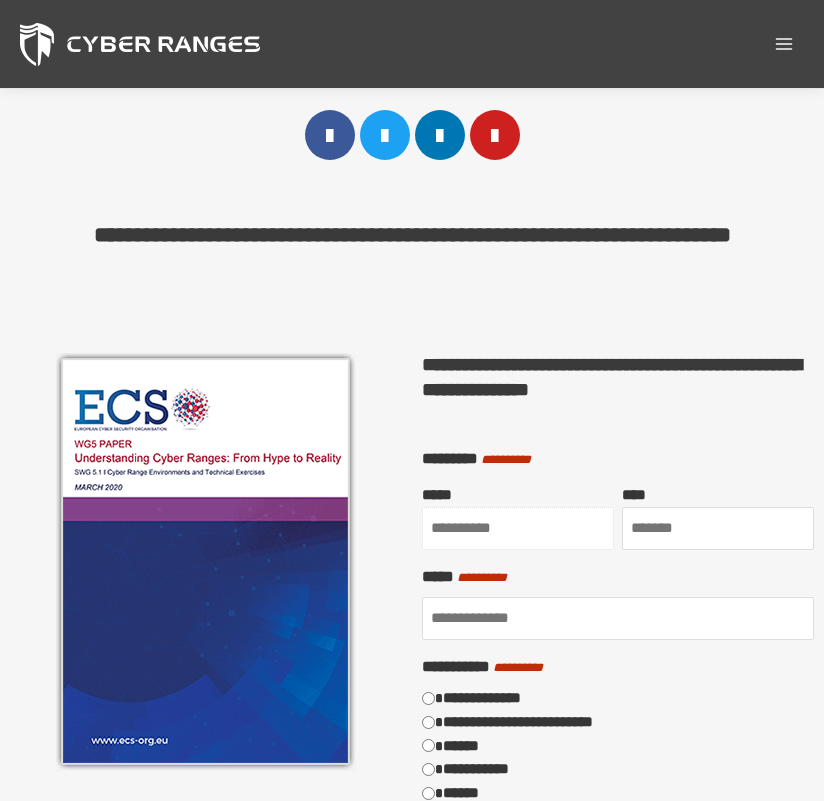click on "*****" at bounding box center [518, 528] 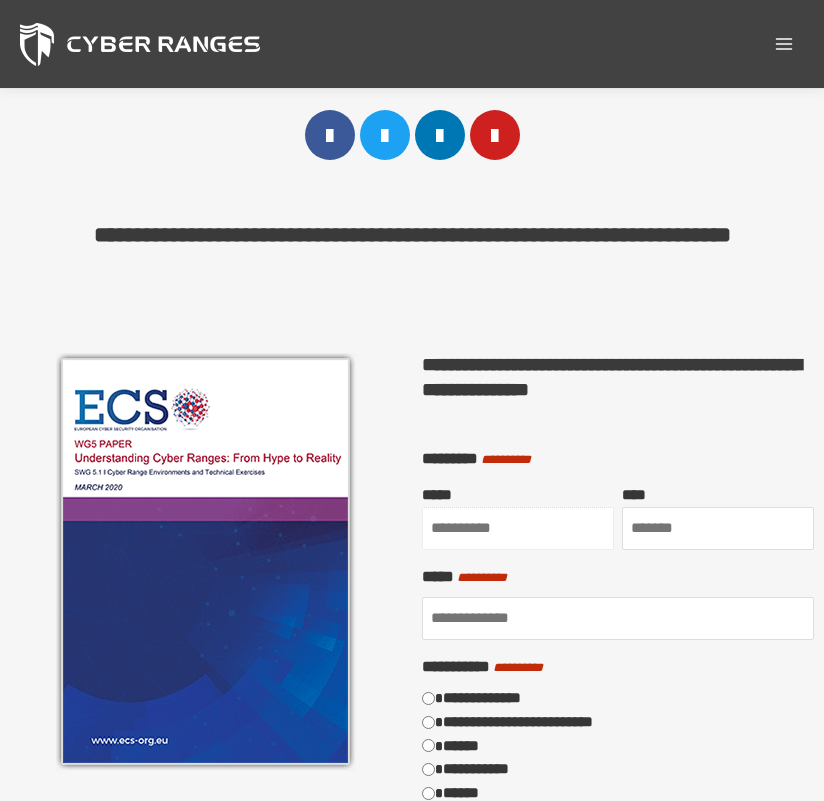 type on "*******" 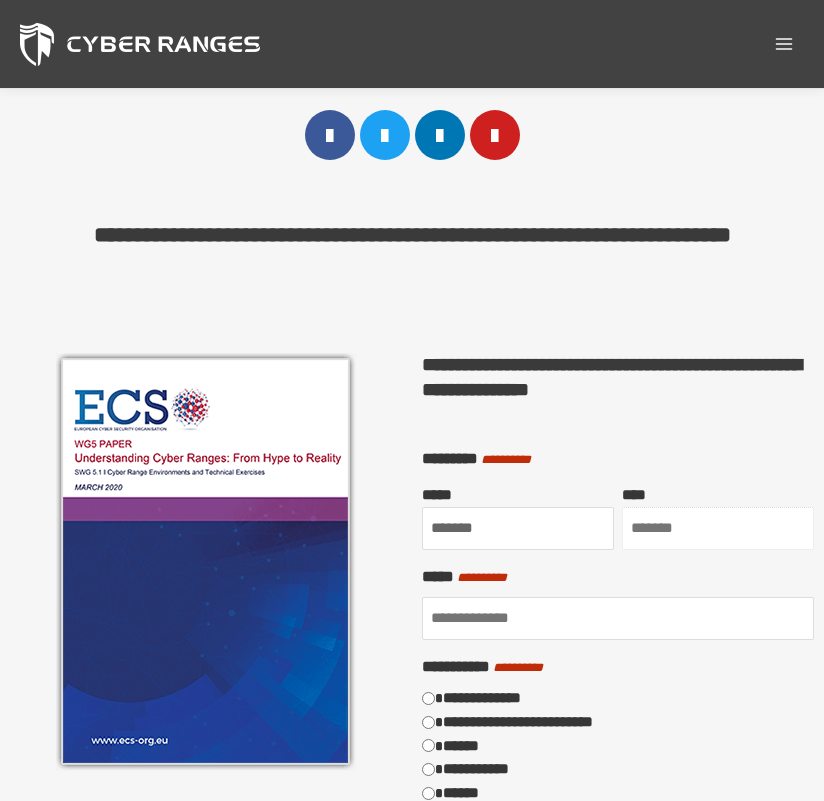 click on "****" at bounding box center (718, 528) 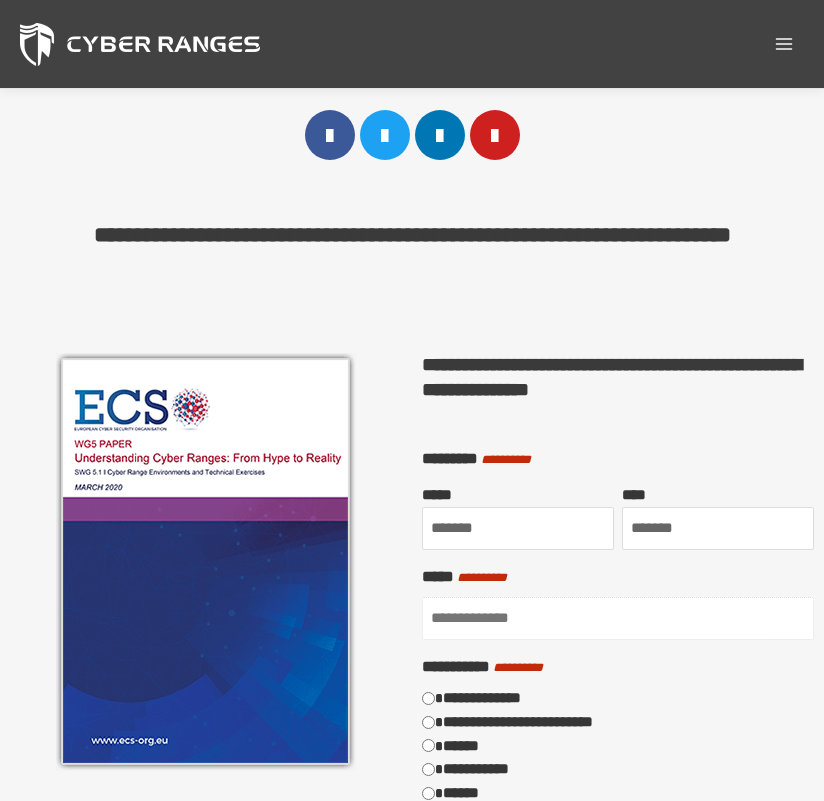 click on "**********" at bounding box center (618, 618) 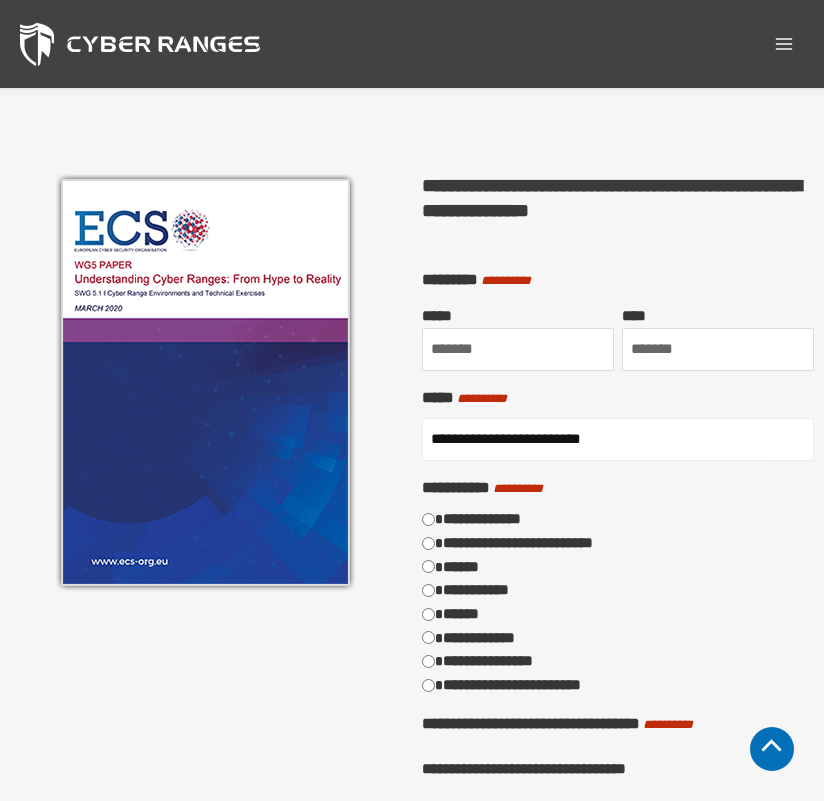 scroll, scrollTop: 500, scrollLeft: 0, axis: vertical 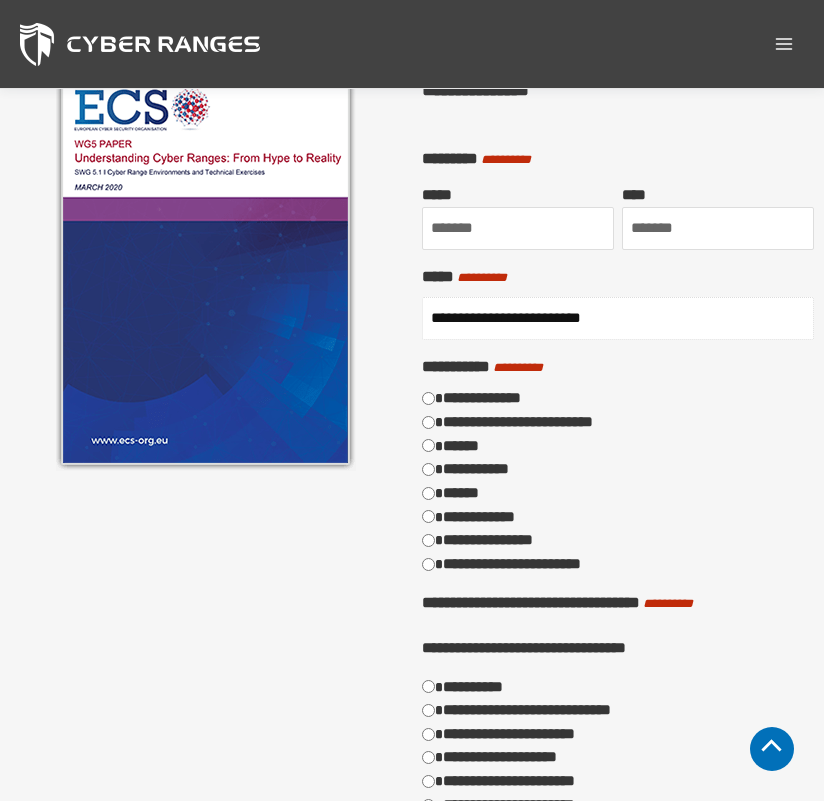 type on "**********" 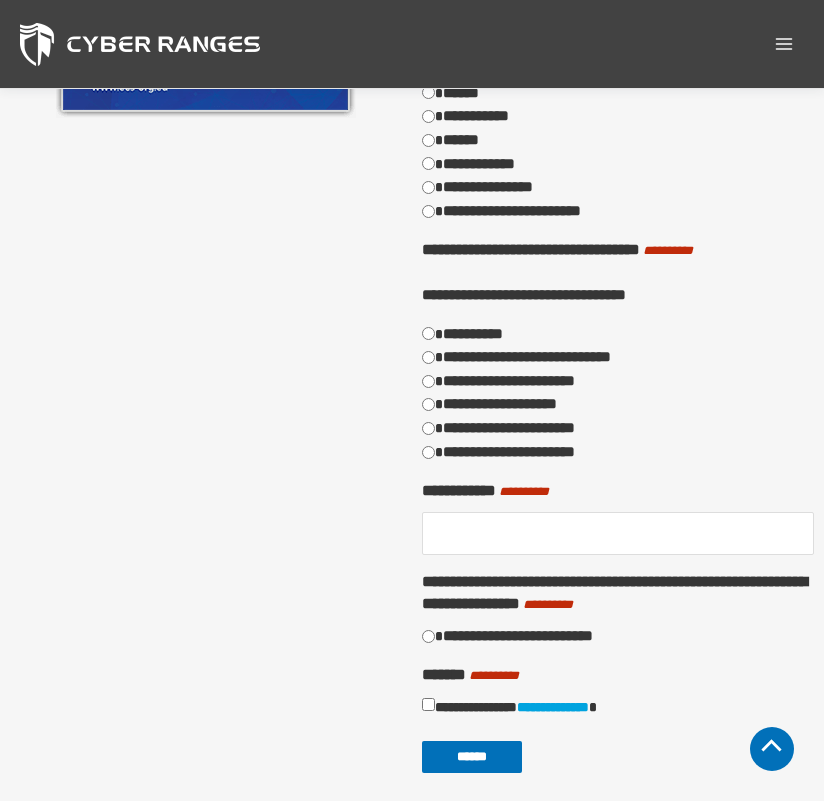 scroll, scrollTop: 900, scrollLeft: 0, axis: vertical 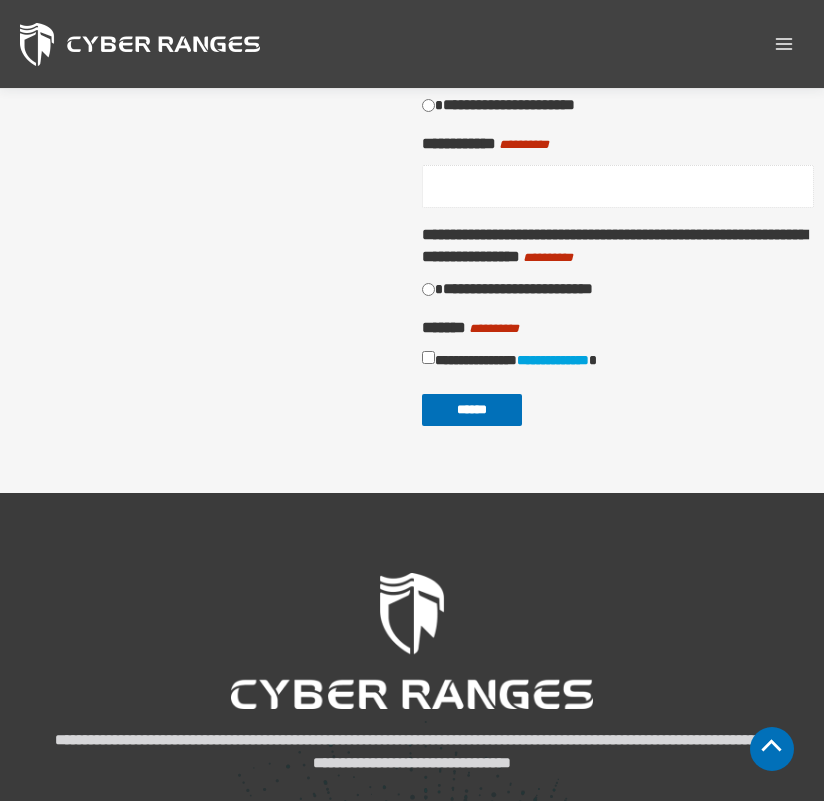 click on "**********" at bounding box center (618, 186) 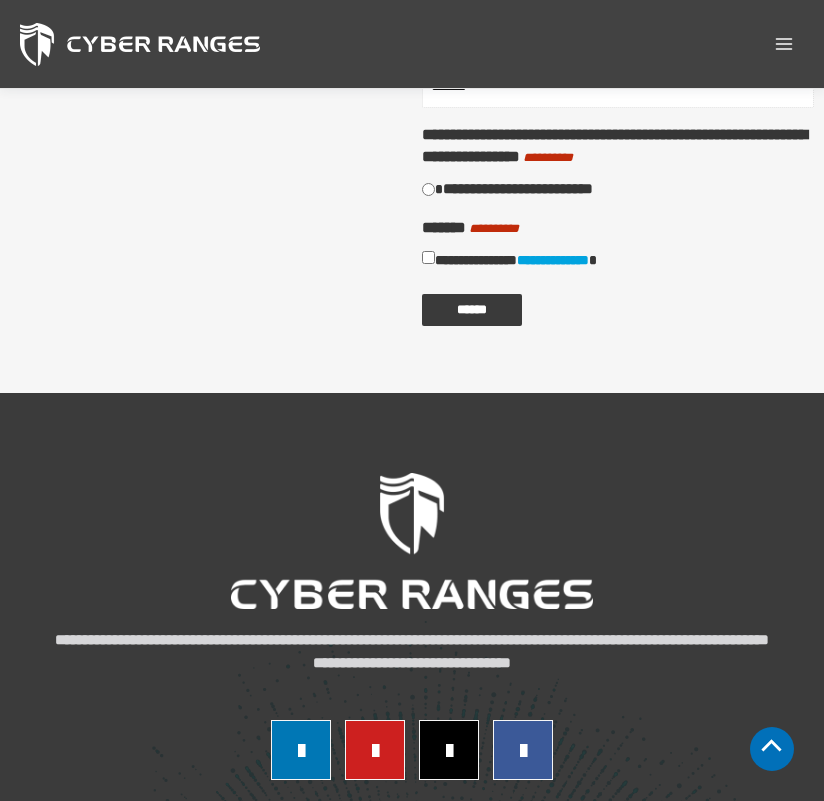 type on "******" 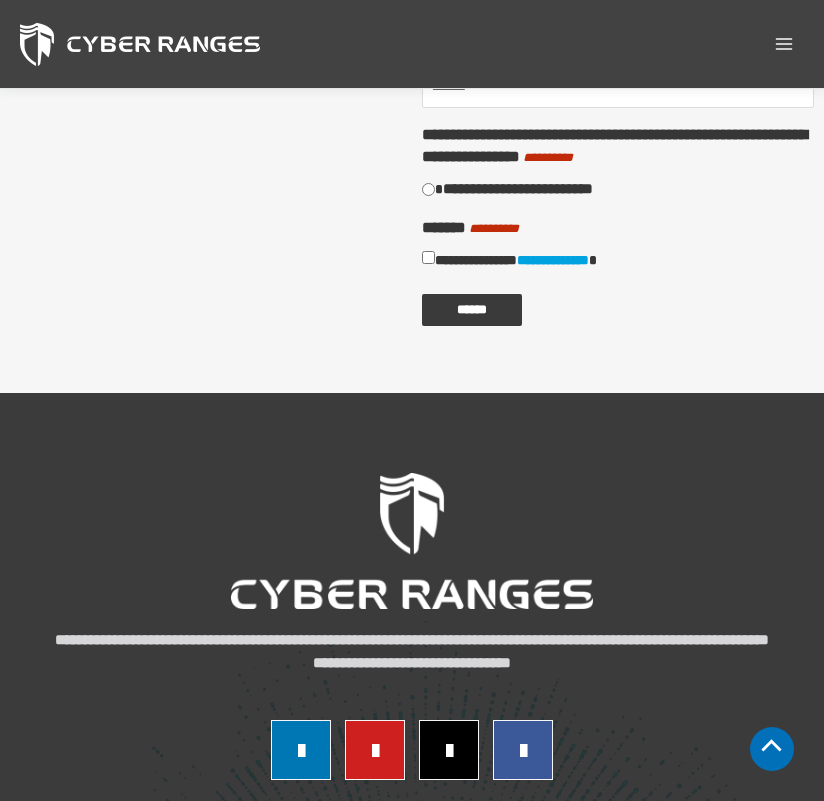 click on "******" at bounding box center [472, 310] 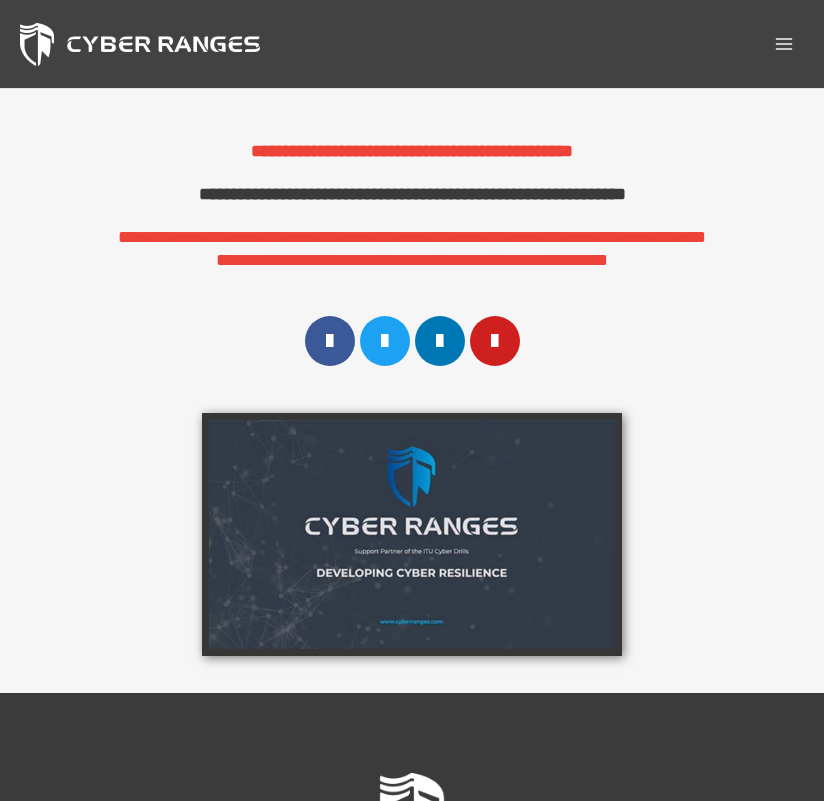 scroll, scrollTop: 0, scrollLeft: 0, axis: both 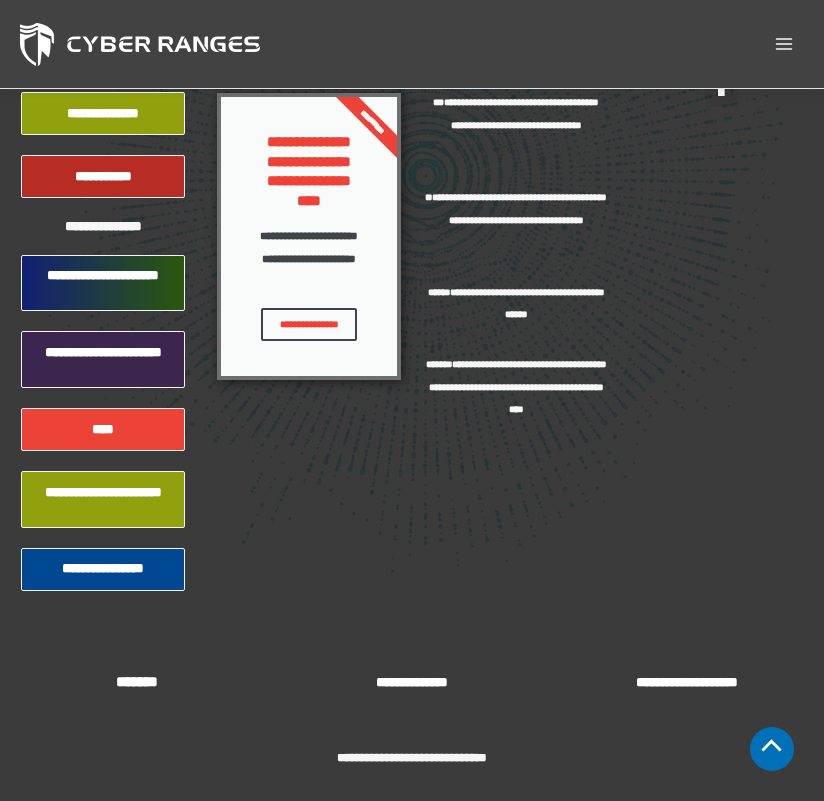 click on "**********" at bounding box center (103, 282) 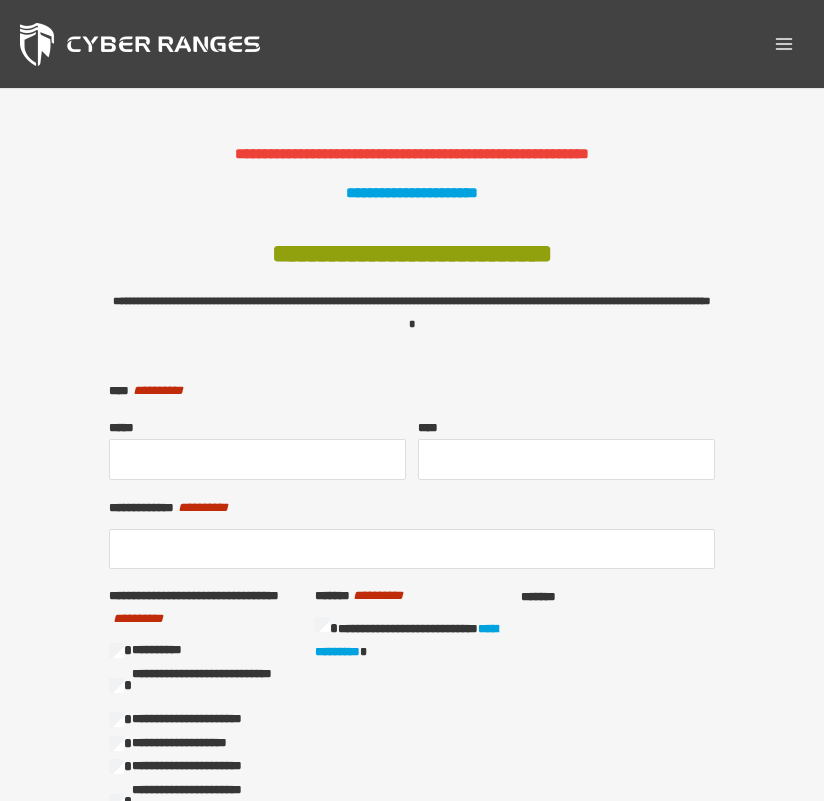 scroll, scrollTop: 0, scrollLeft: 0, axis: both 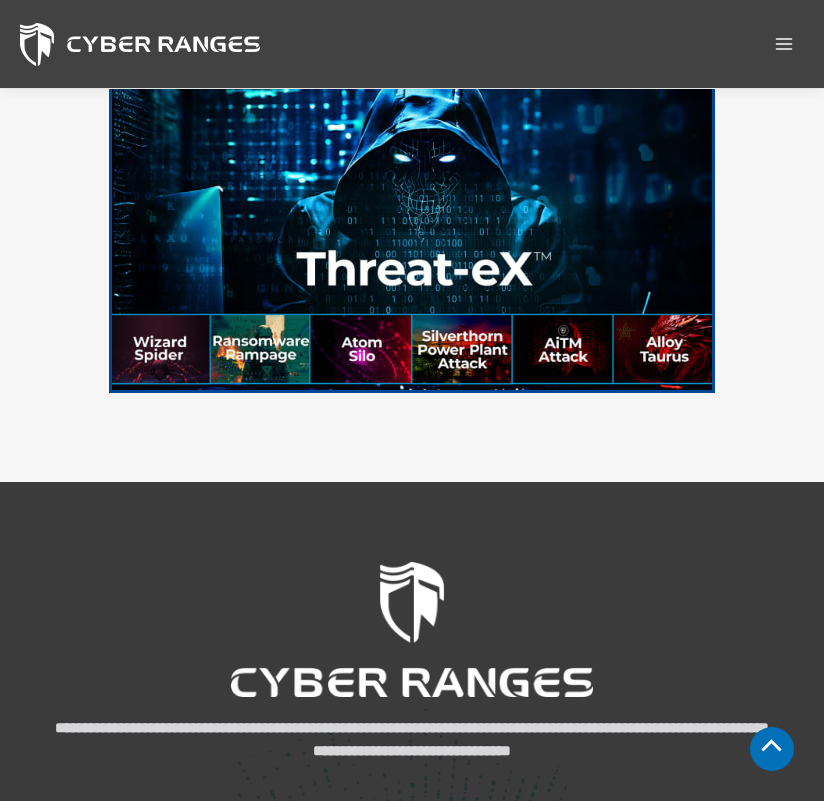 click at bounding box center (411, 221) 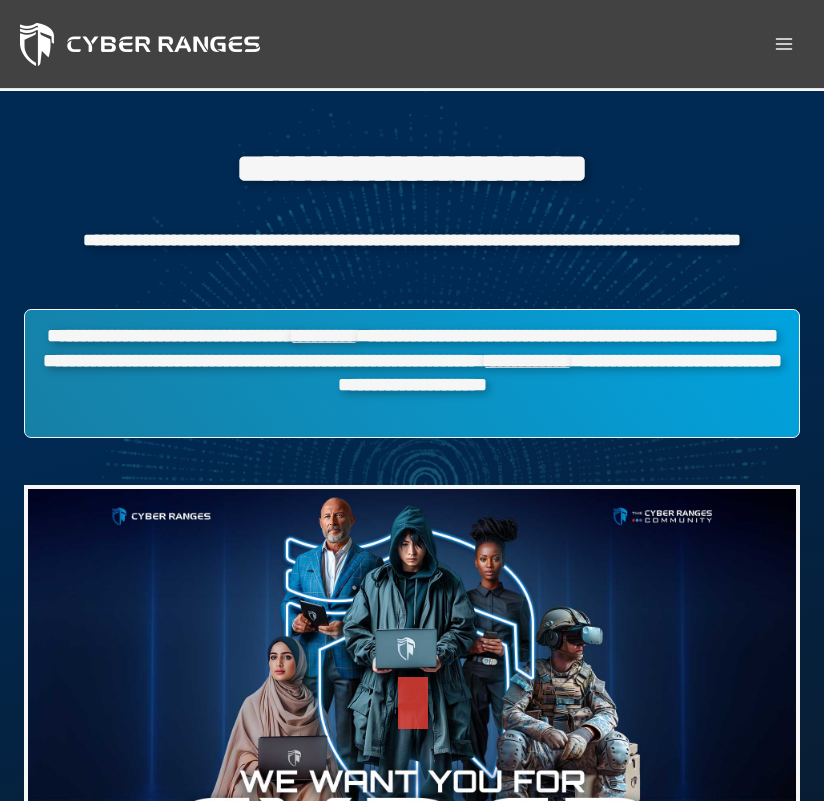scroll, scrollTop: 0, scrollLeft: 0, axis: both 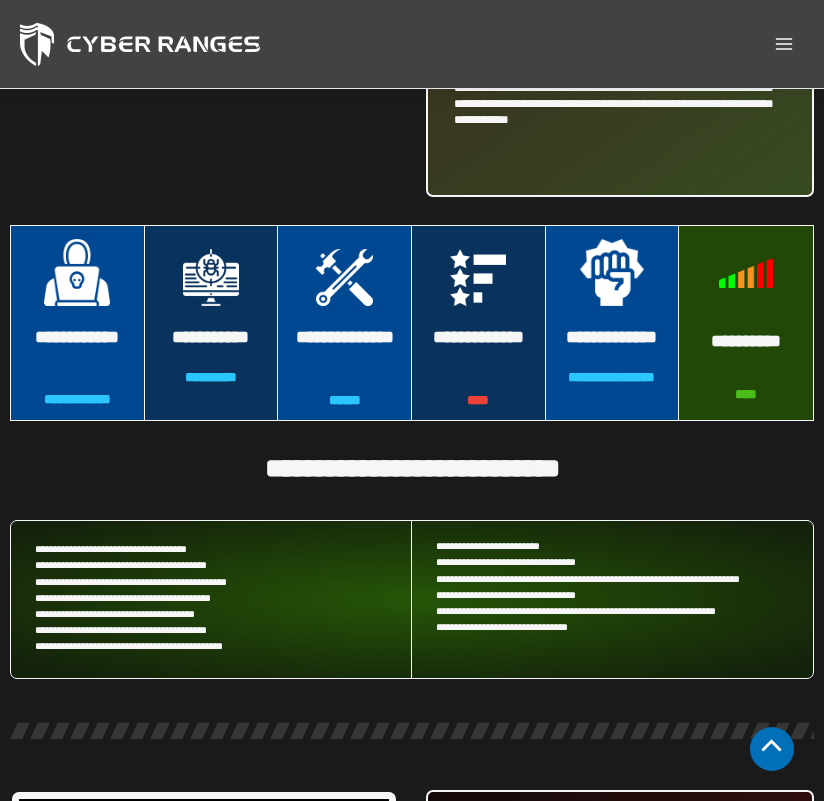 click at bounding box center (344, 277) 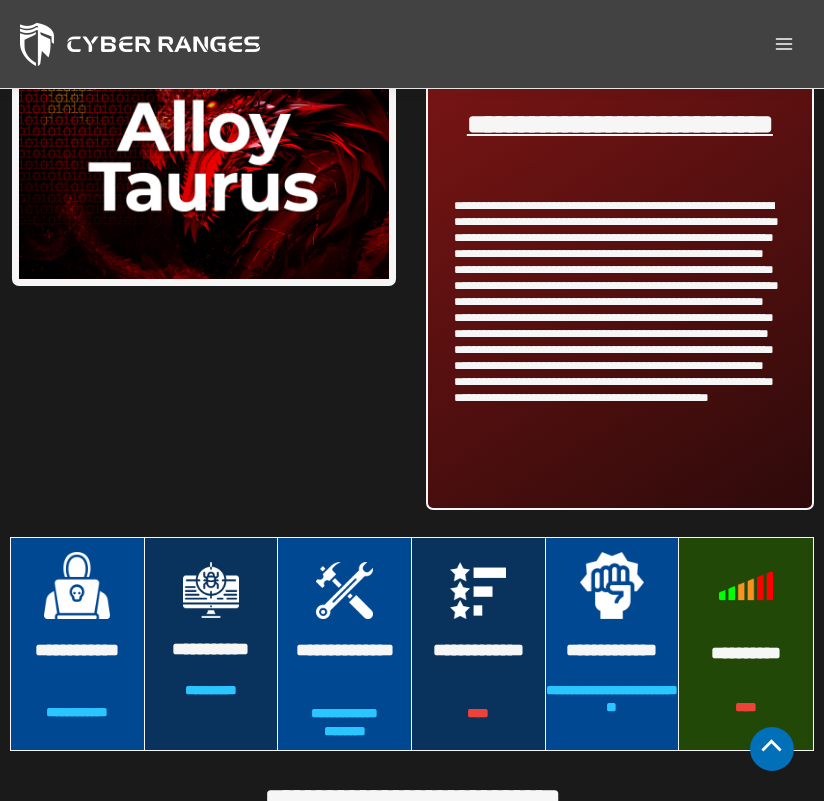 scroll, scrollTop: 5624, scrollLeft: 0, axis: vertical 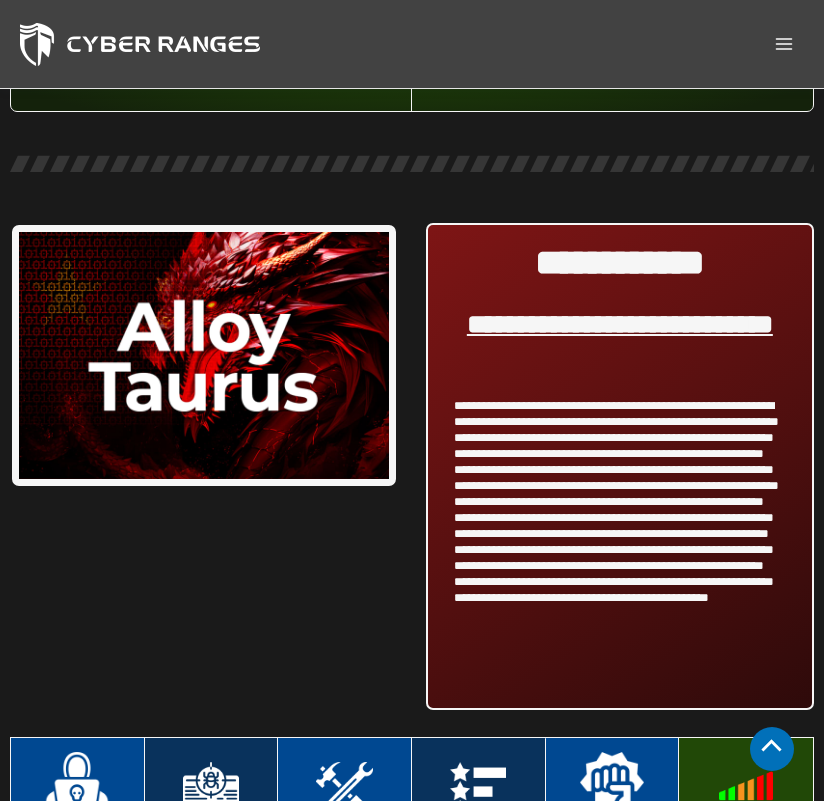 click at bounding box center [204, 355] 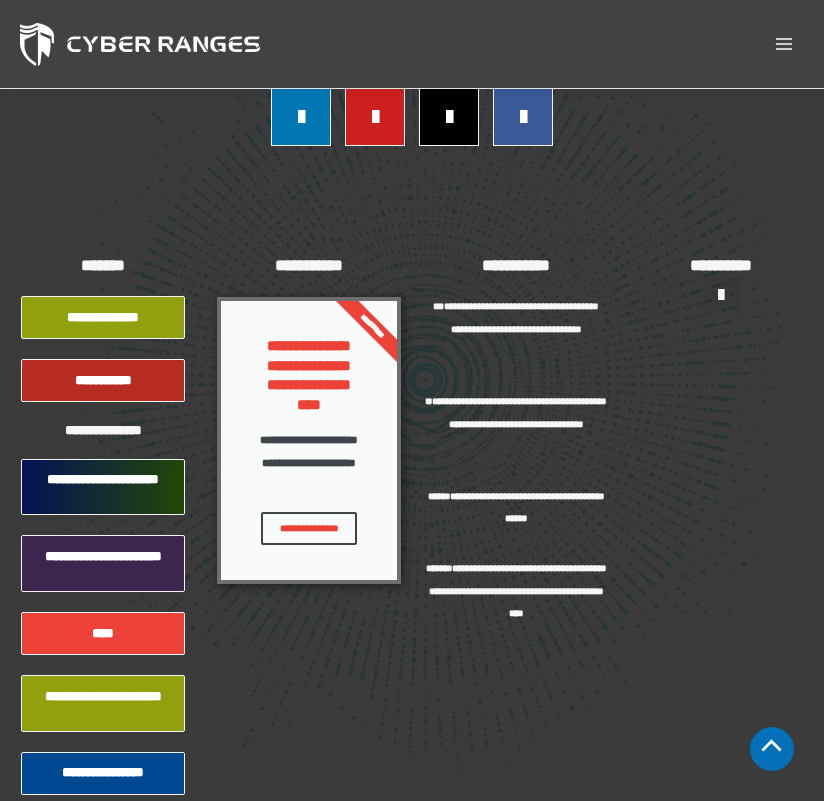 scroll, scrollTop: 16451, scrollLeft: 0, axis: vertical 